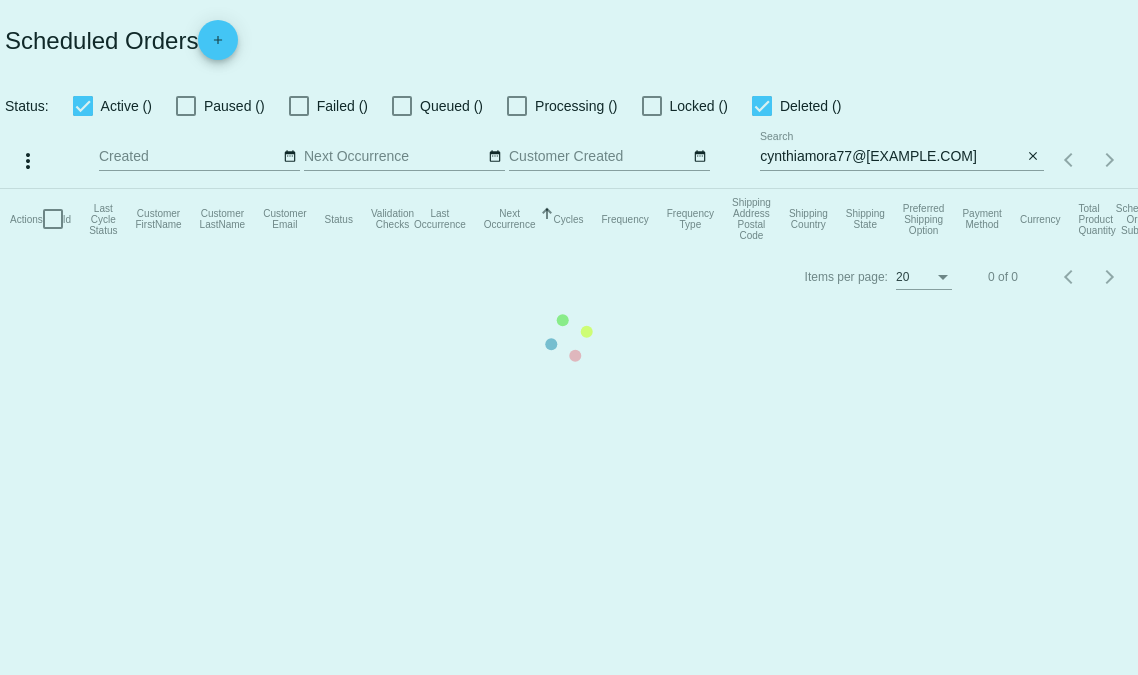 scroll, scrollTop: 0, scrollLeft: 0, axis: both 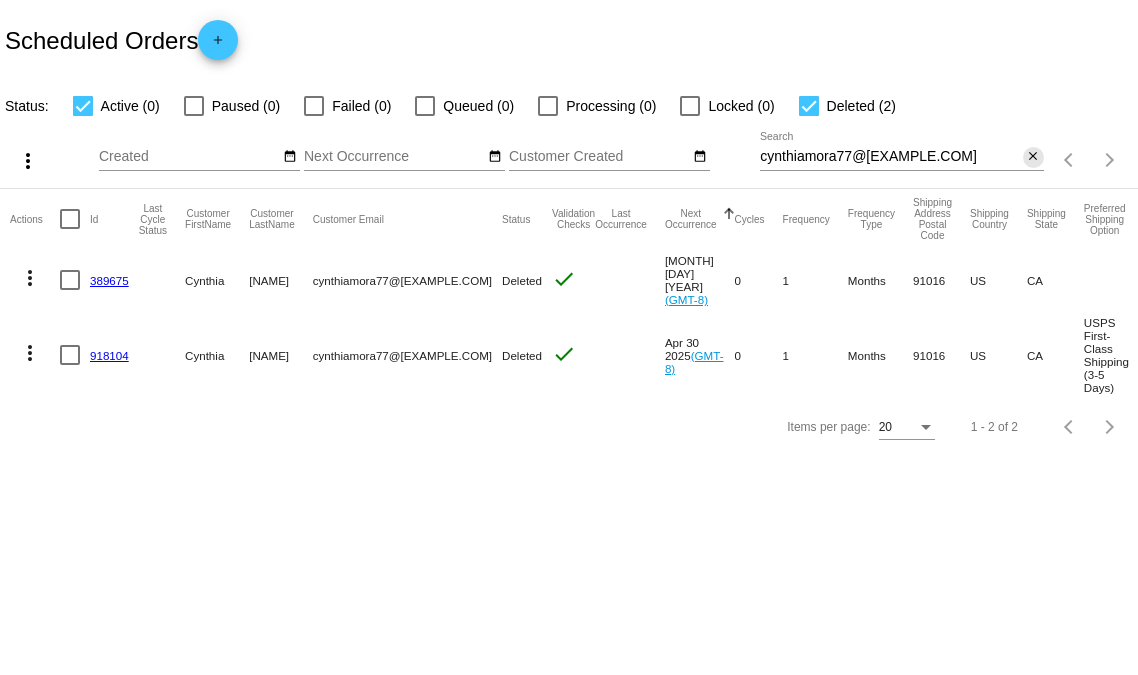 click on "close" 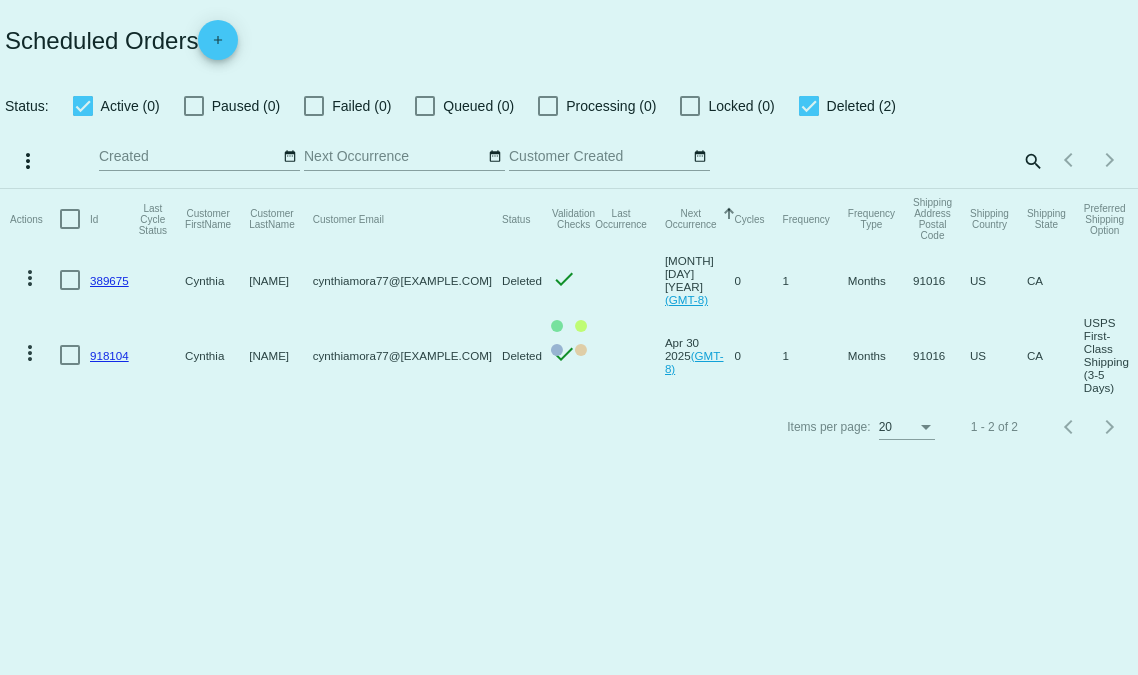click on "Actions
Id   Last Cycle Status   Customer FirstName   Customer LastName   Customer Email   Status   Validation Checks   Last Occurrence   Next Occurrence   Sorted by NextOccurrenceUtc ascending  Cycles   Frequency   Frequency Type   Shipping Address Postal Code
Shipping Country
Shipping State
Preferred Shipping Option
Payment Method   Currency   Total Product Quantity   Scheduled Order Subtotal
Scheduled Order LTV
more_vert
389675
Cynthia
Porrino
cynthiamora77@yahoo.com
Deleted
check
Sep 24 2022
(GMT-8)
0  1  Months  91016  US  CA    N/A  USD  2  55.00  TBD
more_vert" 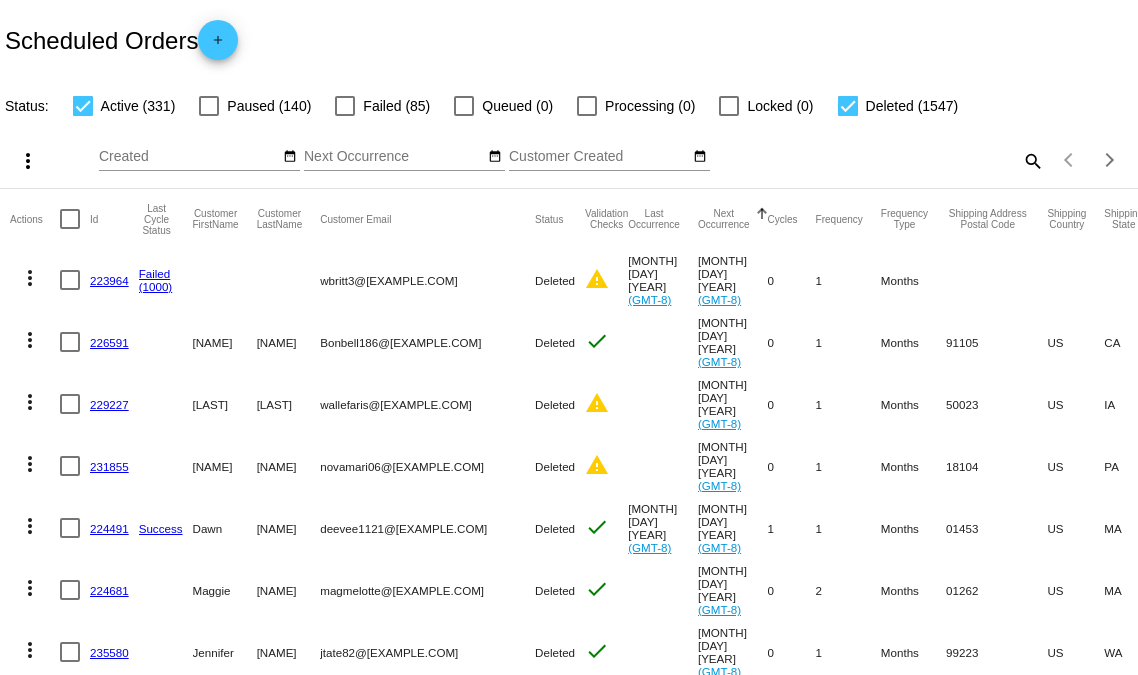 click on "search" 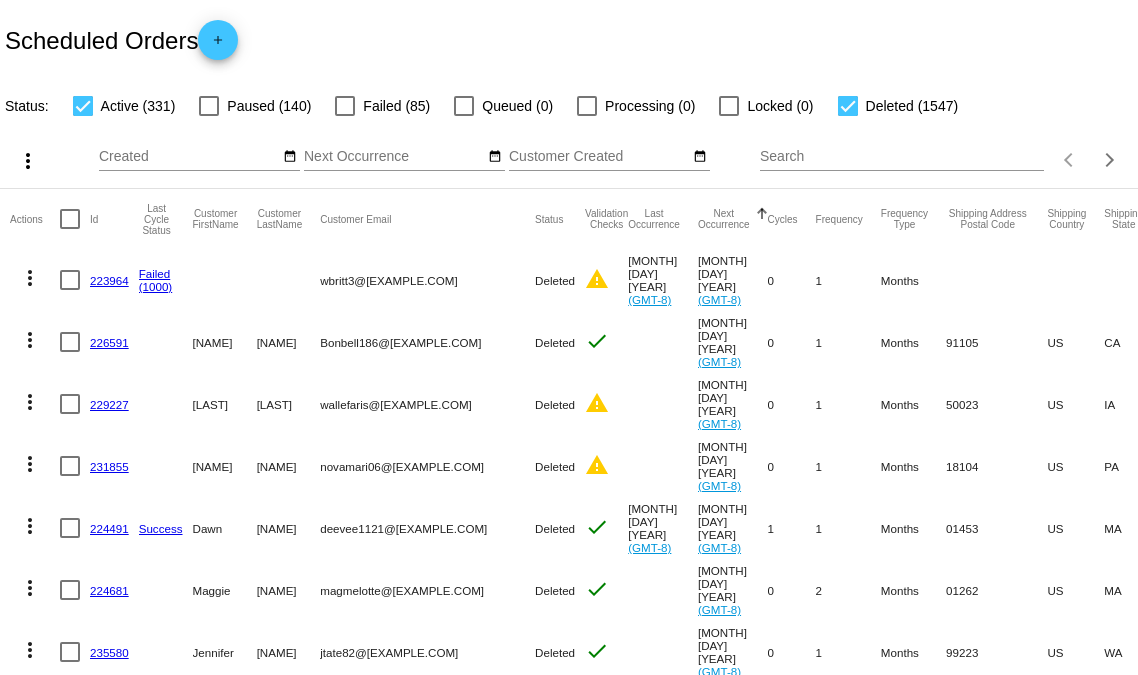 click on "Search" at bounding box center [901, 157] 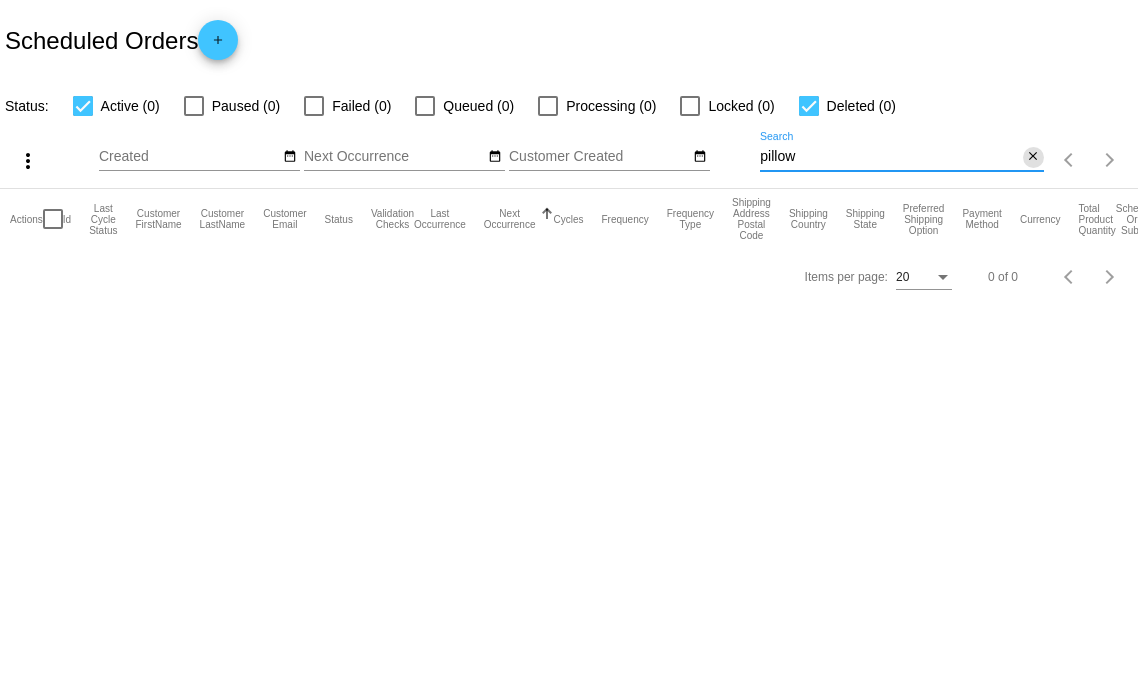 type on "pillow" 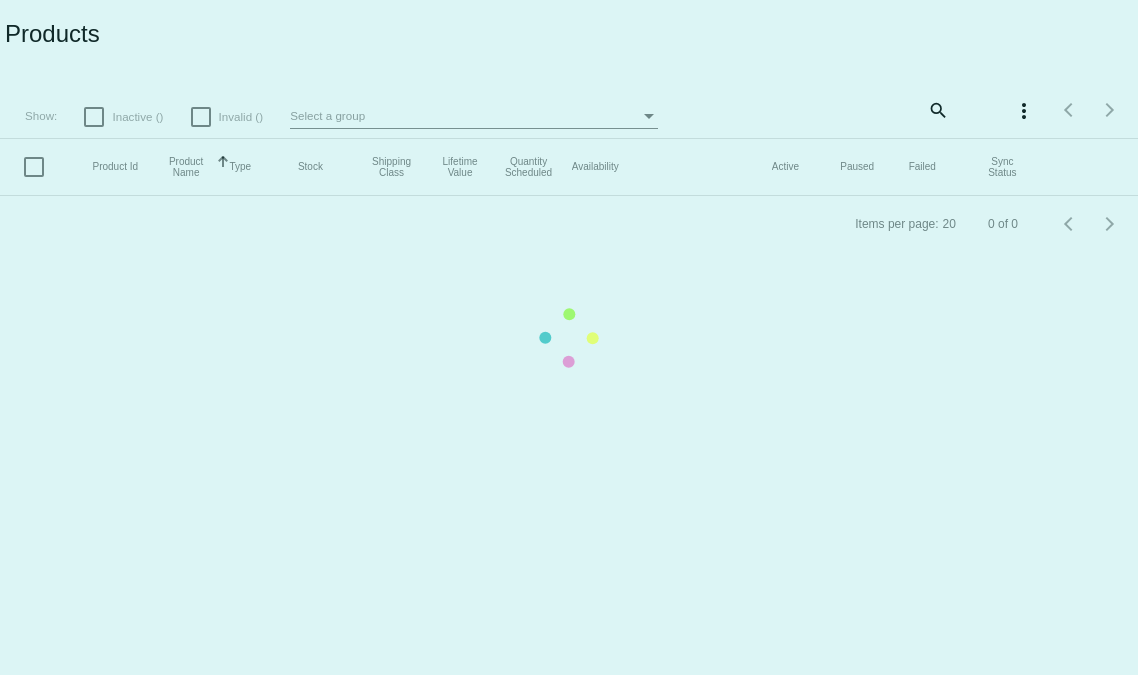 scroll, scrollTop: 0, scrollLeft: 0, axis: both 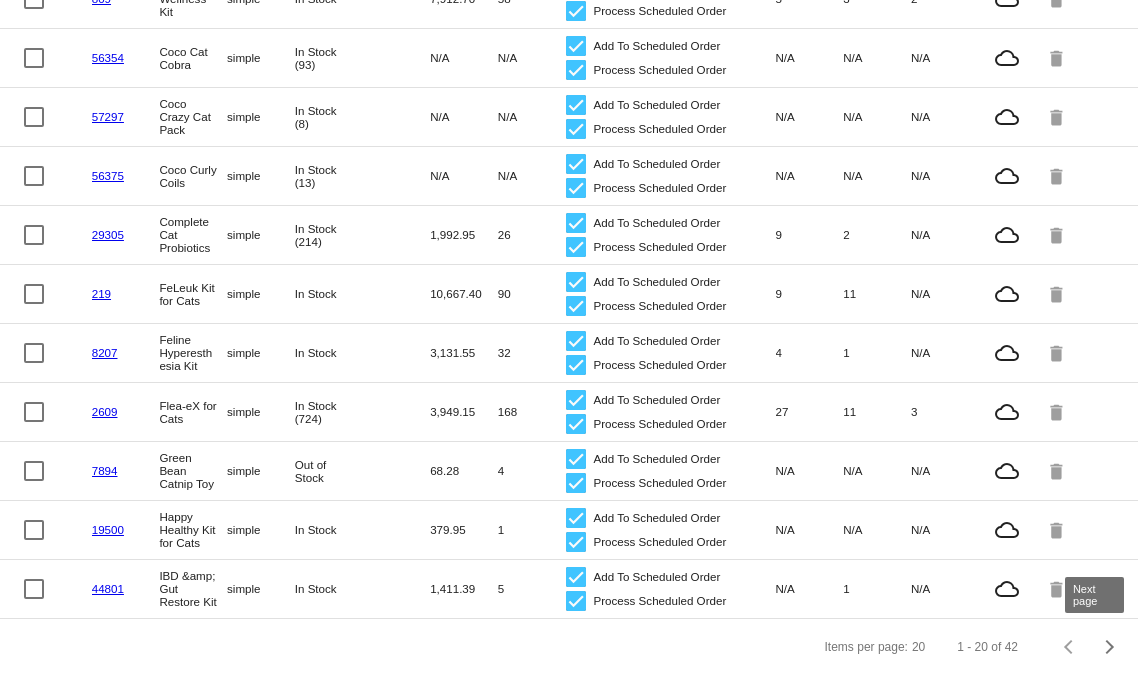 click 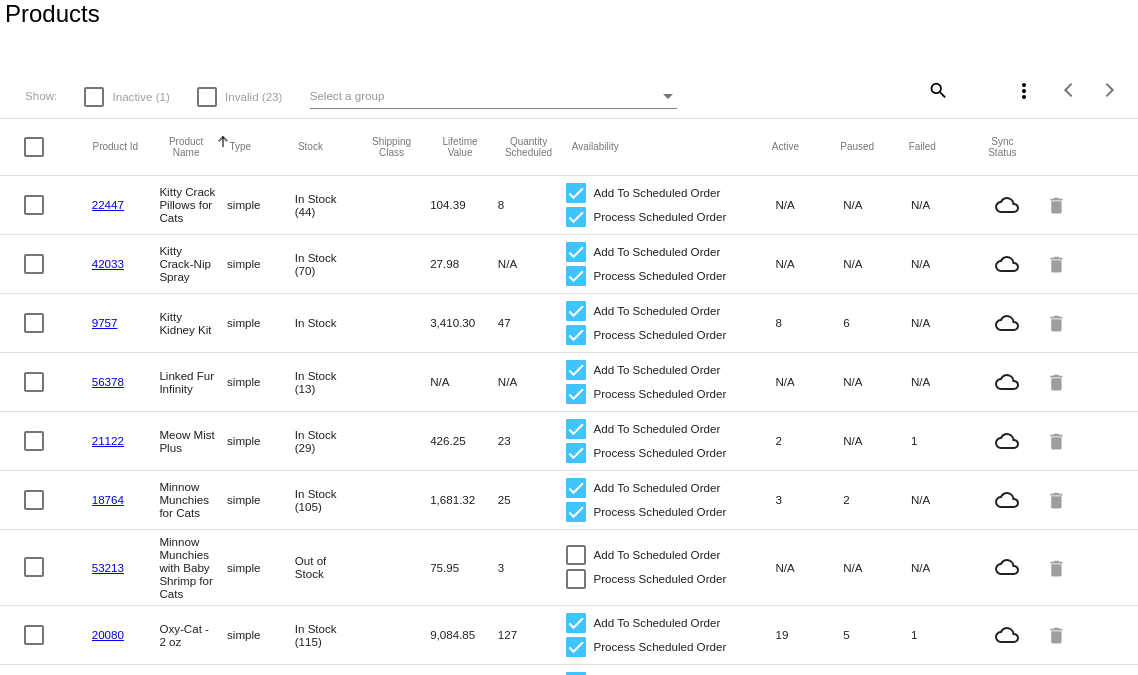 scroll, scrollTop: 0, scrollLeft: 0, axis: both 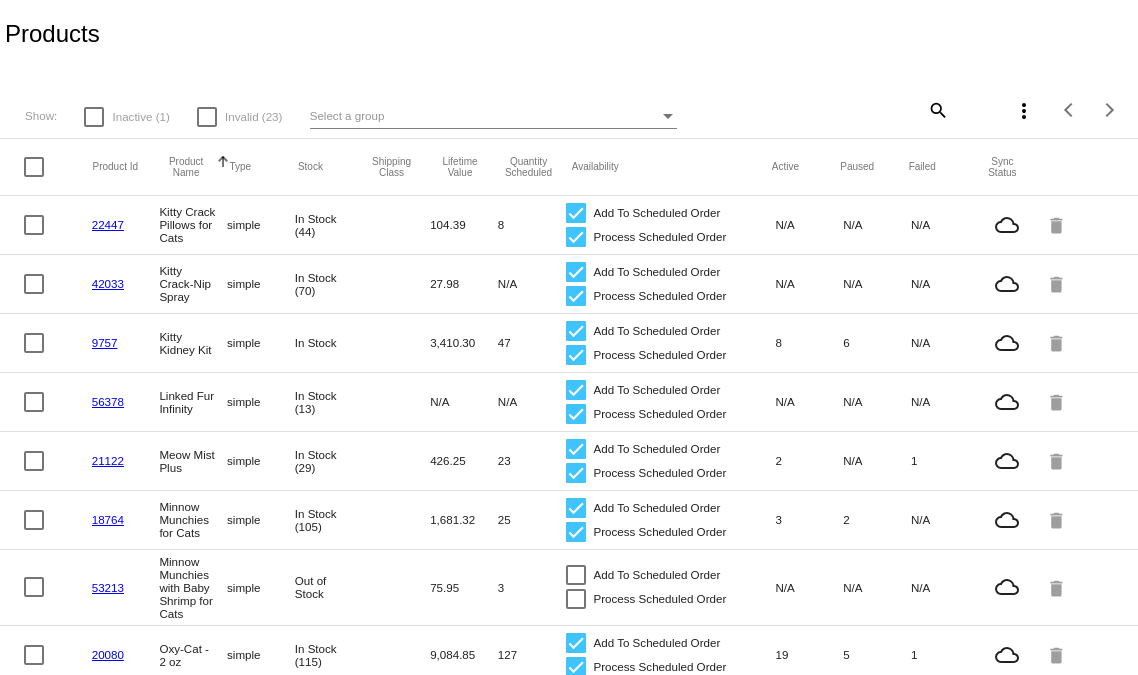 click on "22447" 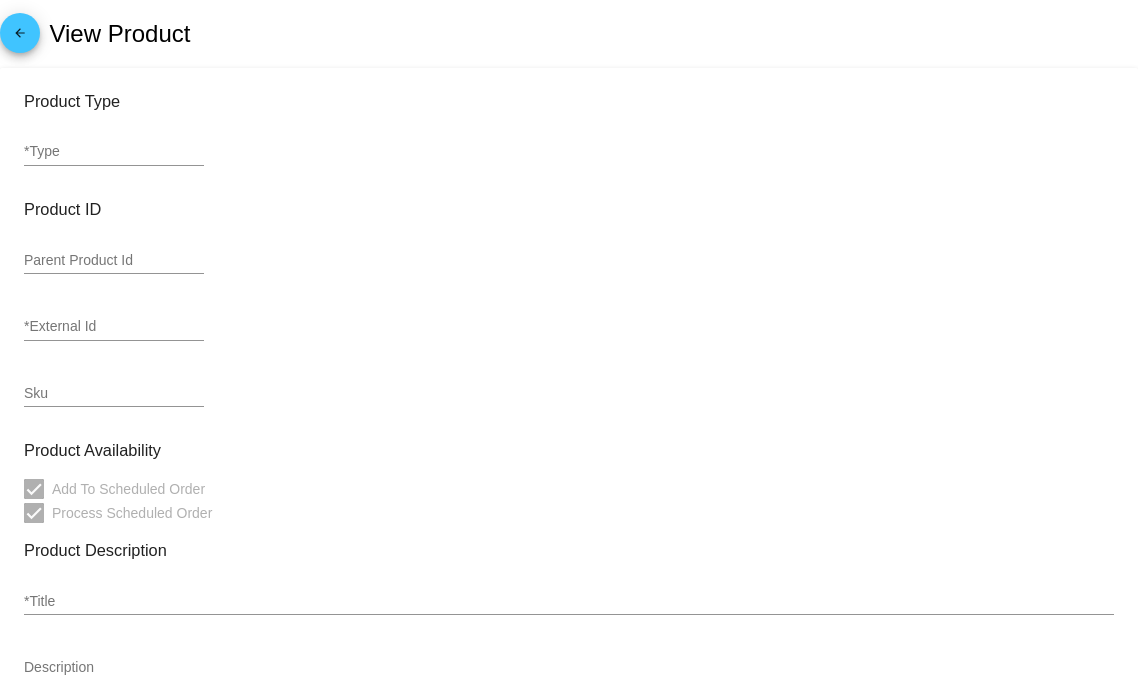 type on "simple" 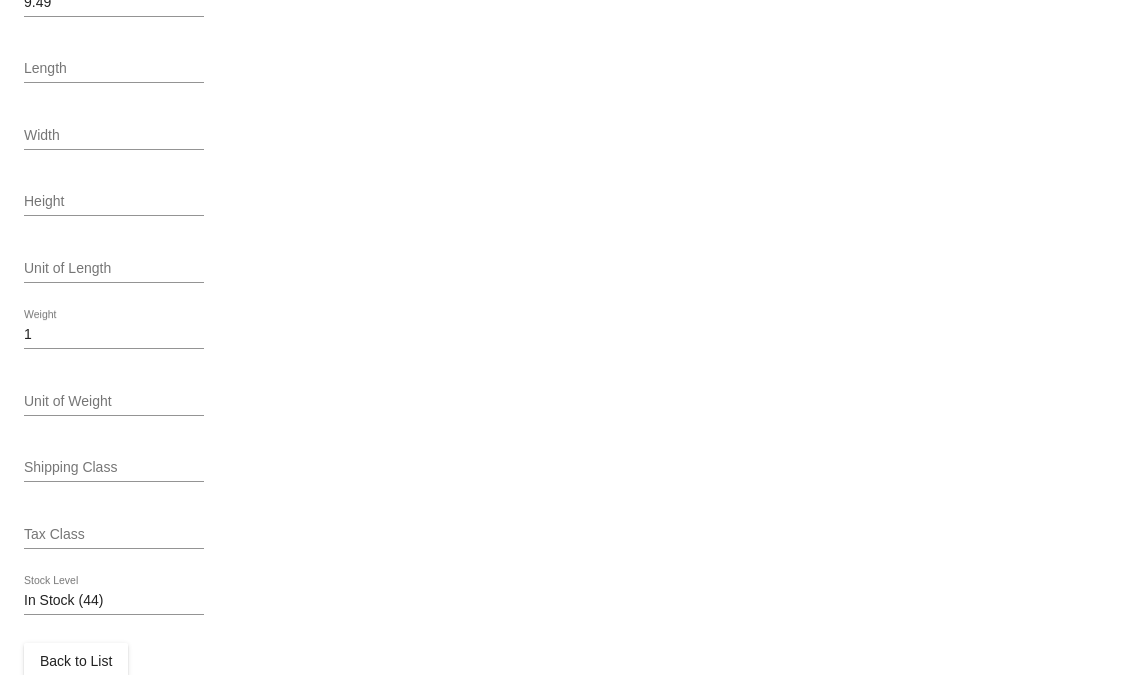 scroll, scrollTop: 895, scrollLeft: 0, axis: vertical 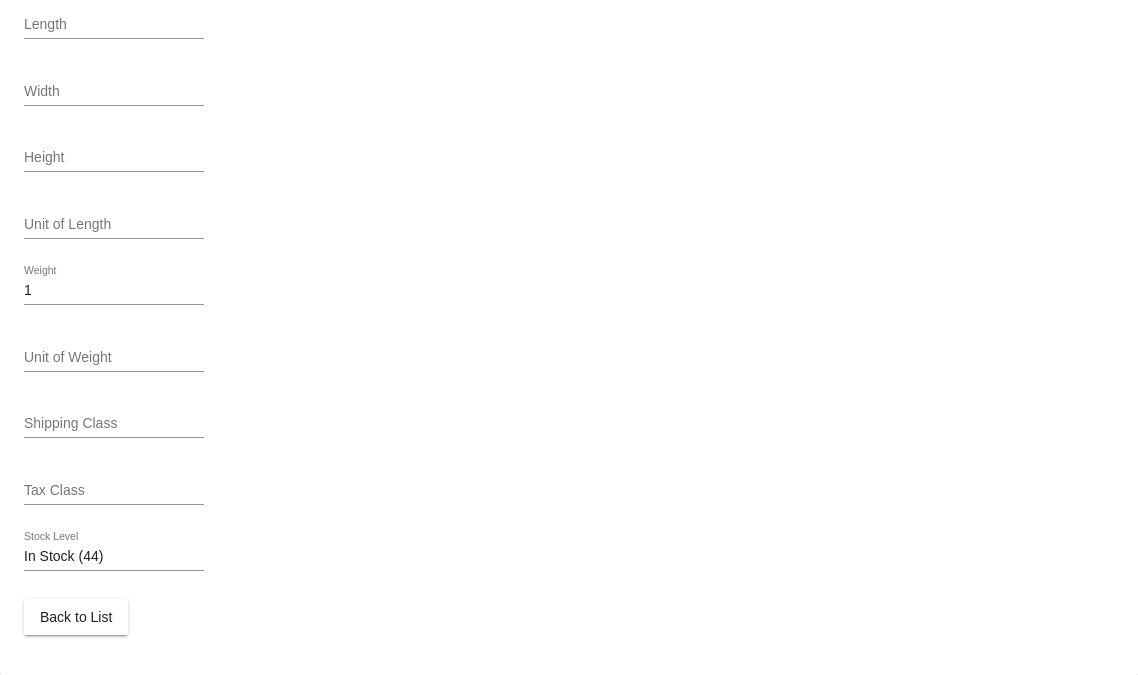 click on "Back to List" 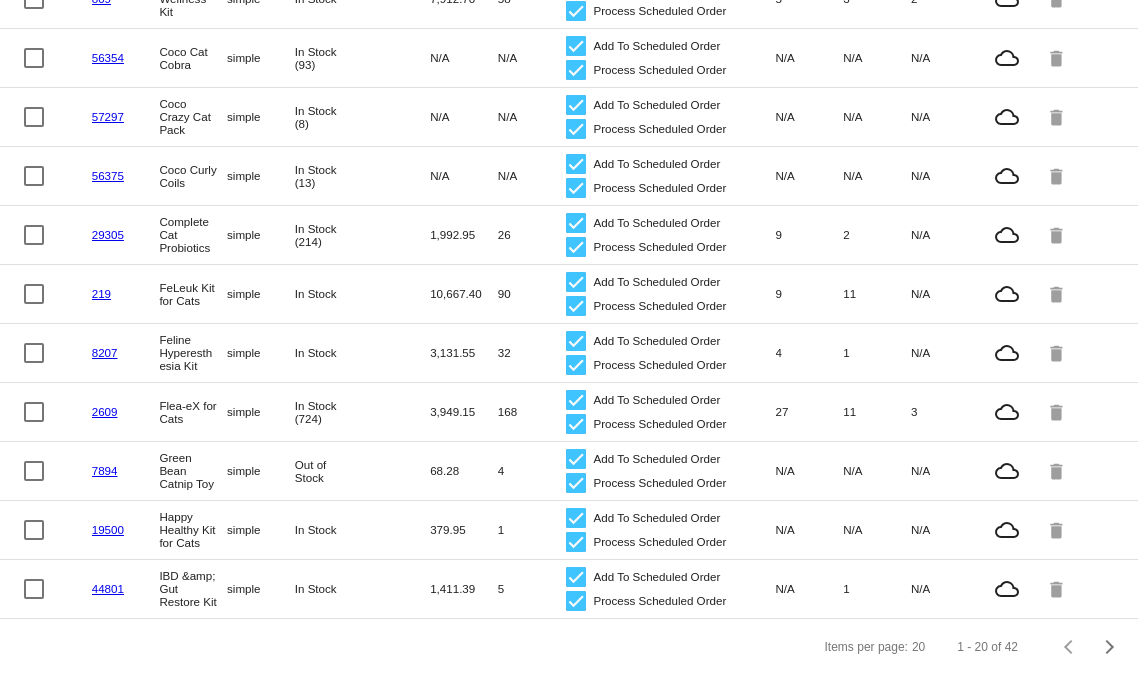 scroll, scrollTop: 870, scrollLeft: 0, axis: vertical 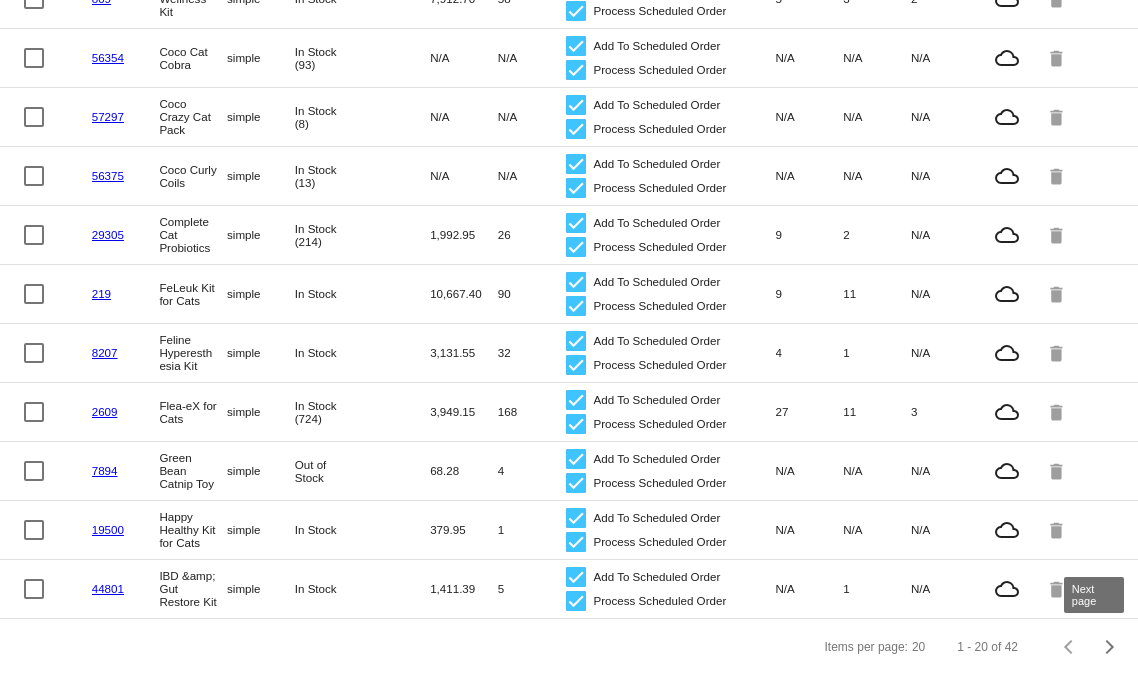 click 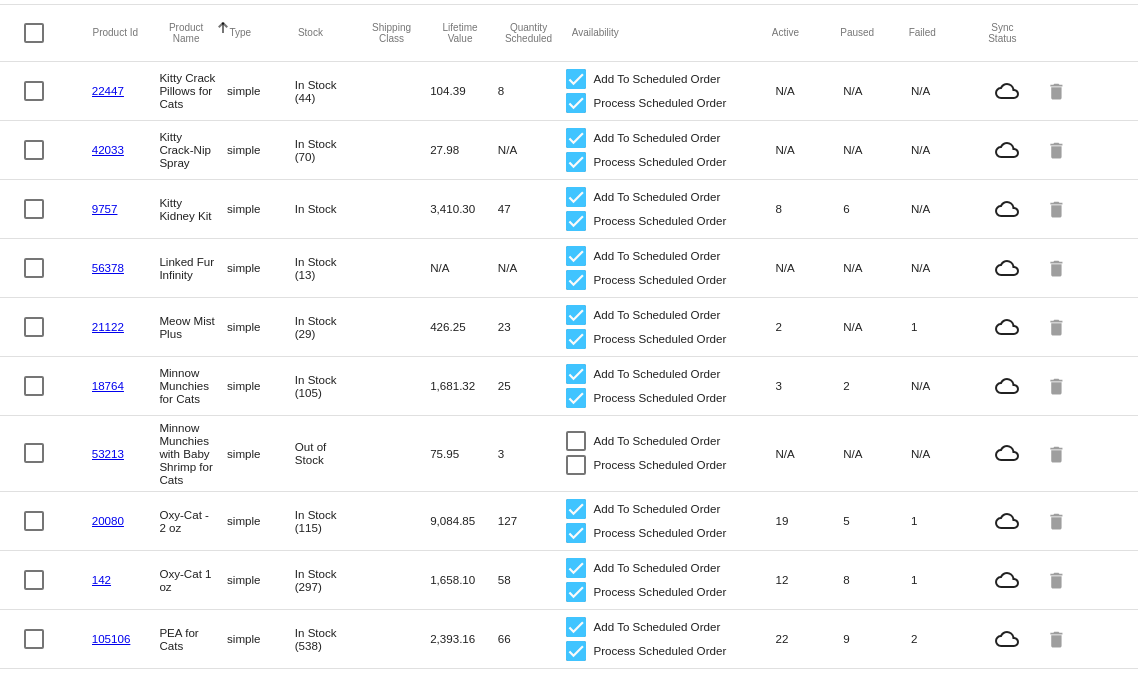 scroll, scrollTop: 0, scrollLeft: 0, axis: both 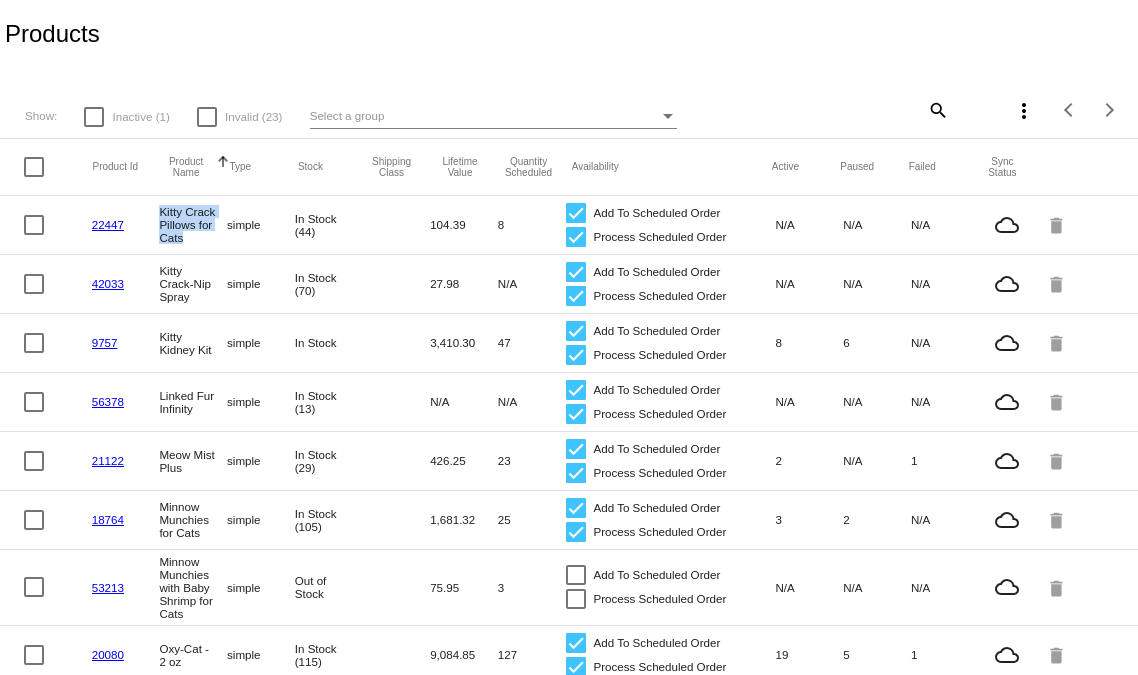 drag, startPoint x: 157, startPoint y: 204, endPoint x: 197, endPoint y: 248, distance: 59.464275 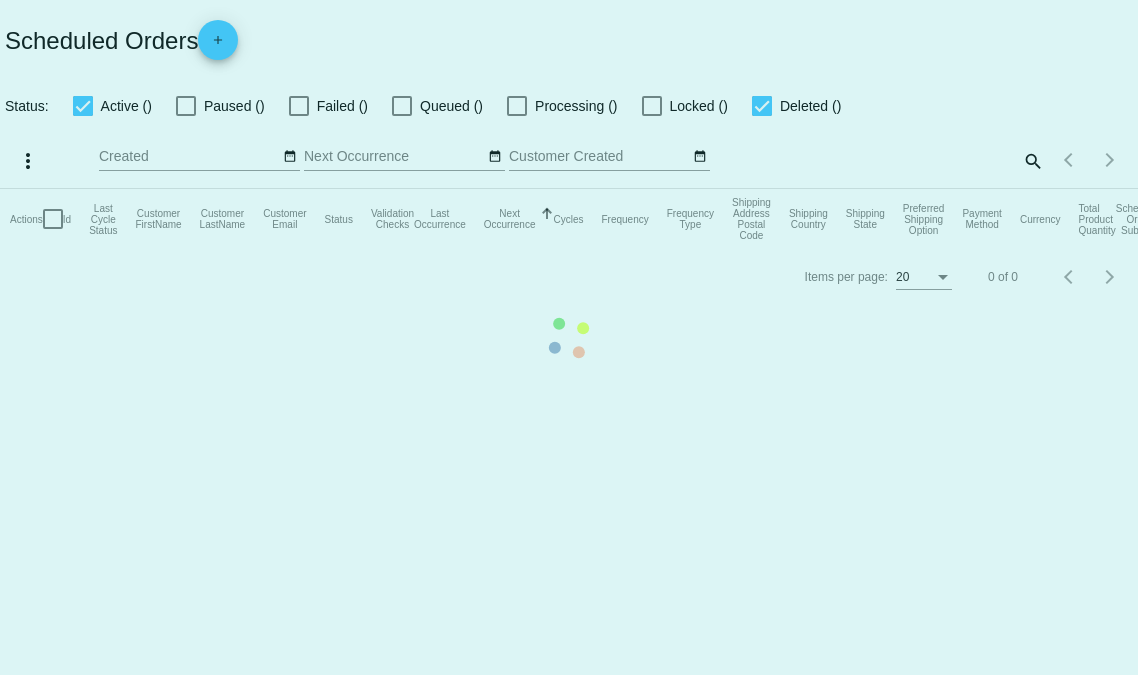 scroll, scrollTop: 0, scrollLeft: 0, axis: both 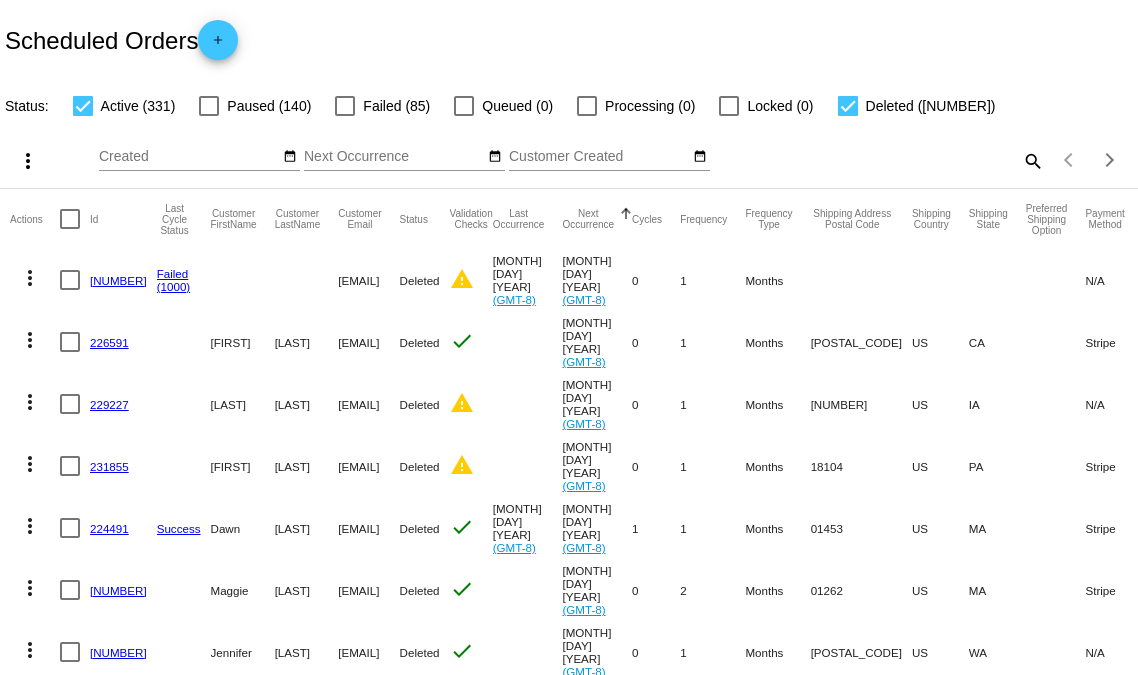 click on "search" 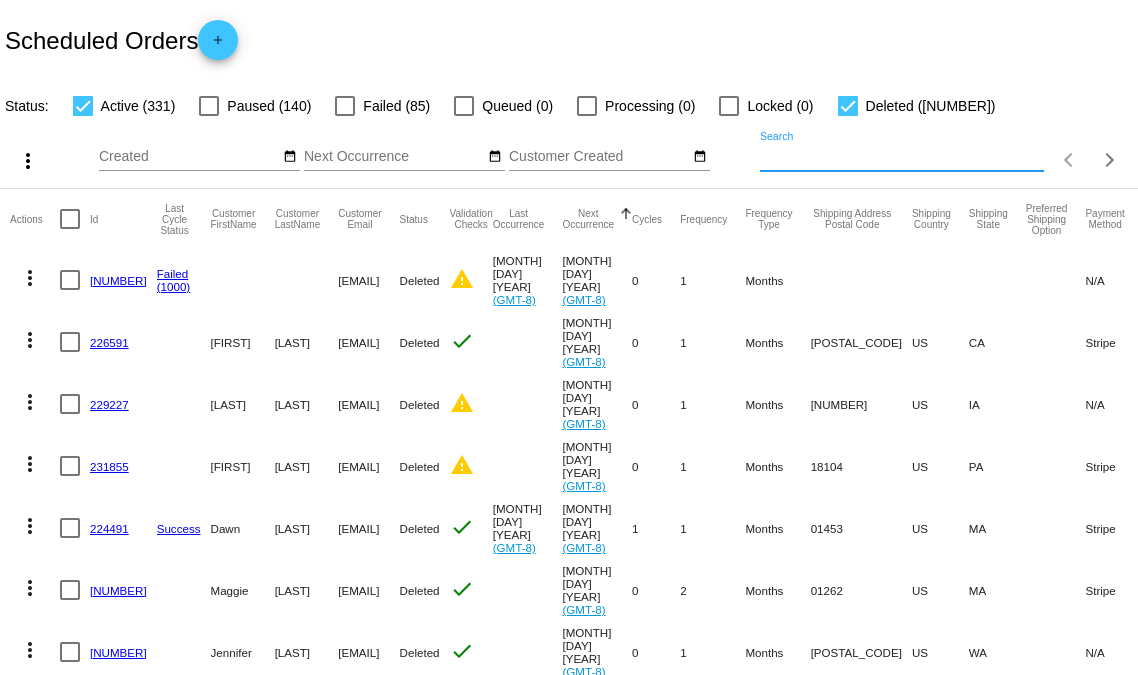 click on "Search" at bounding box center (901, 157) 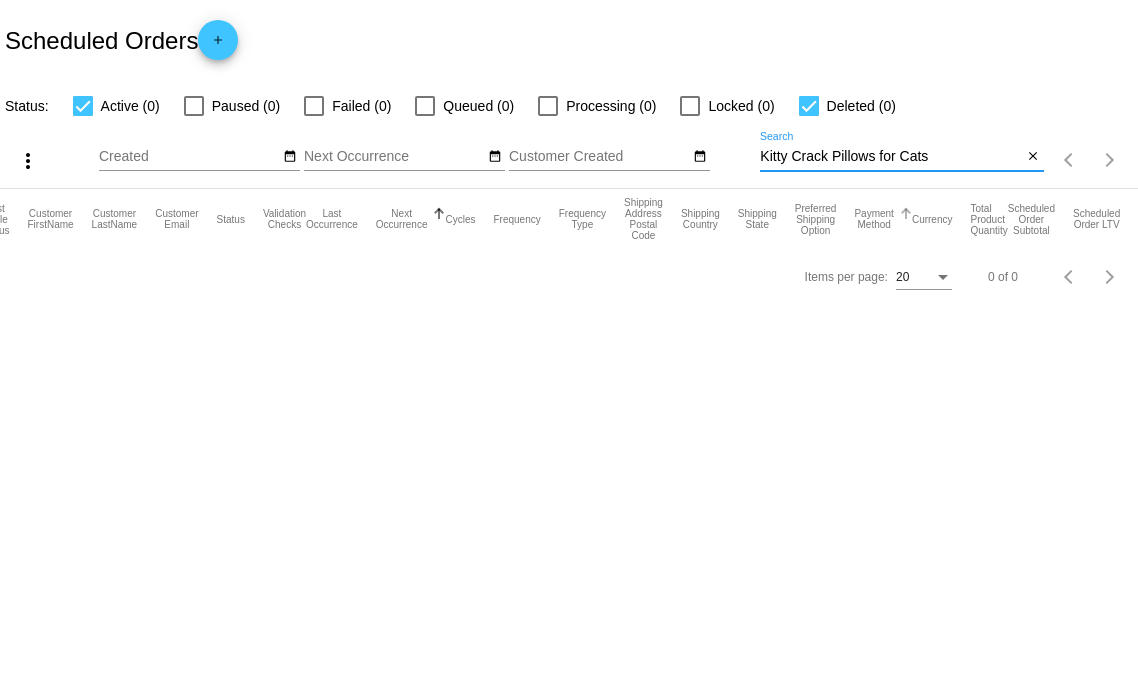 scroll, scrollTop: 0, scrollLeft: 0, axis: both 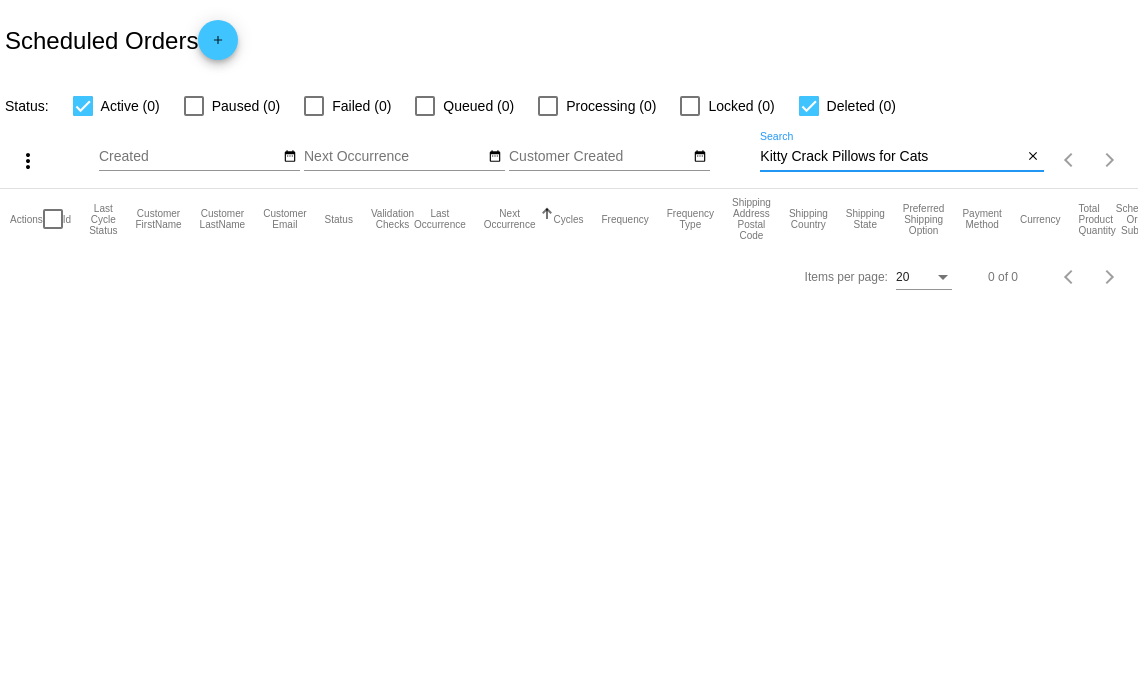 type on "Kitty Crack Pillows for Cats" 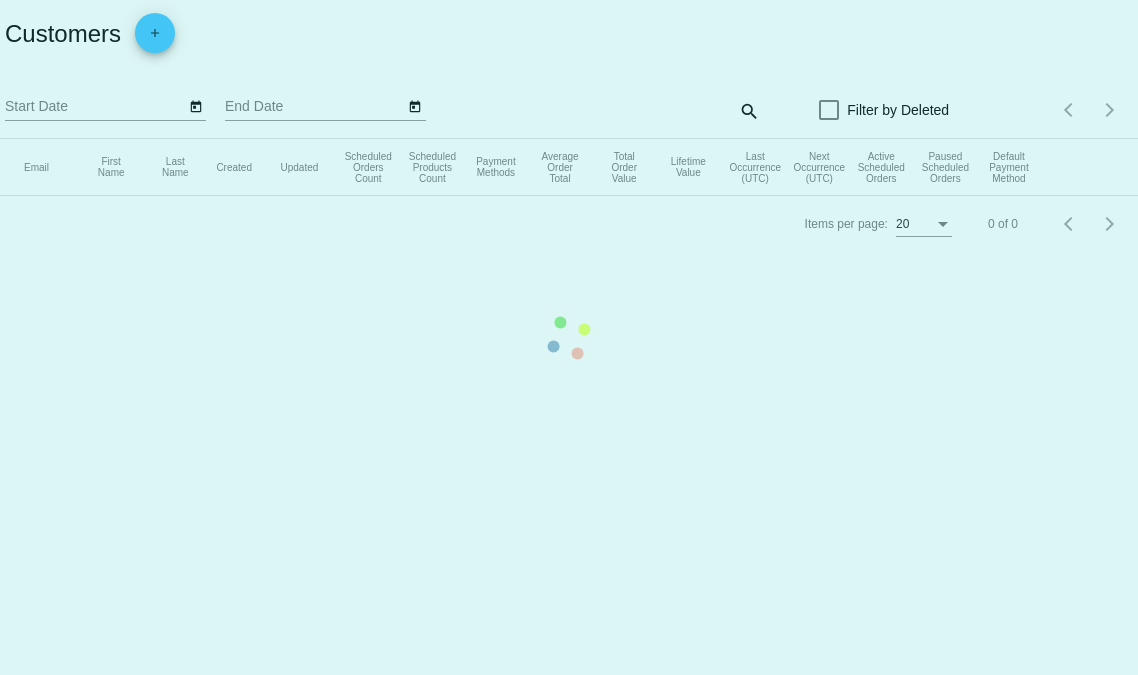 scroll, scrollTop: 0, scrollLeft: 0, axis: both 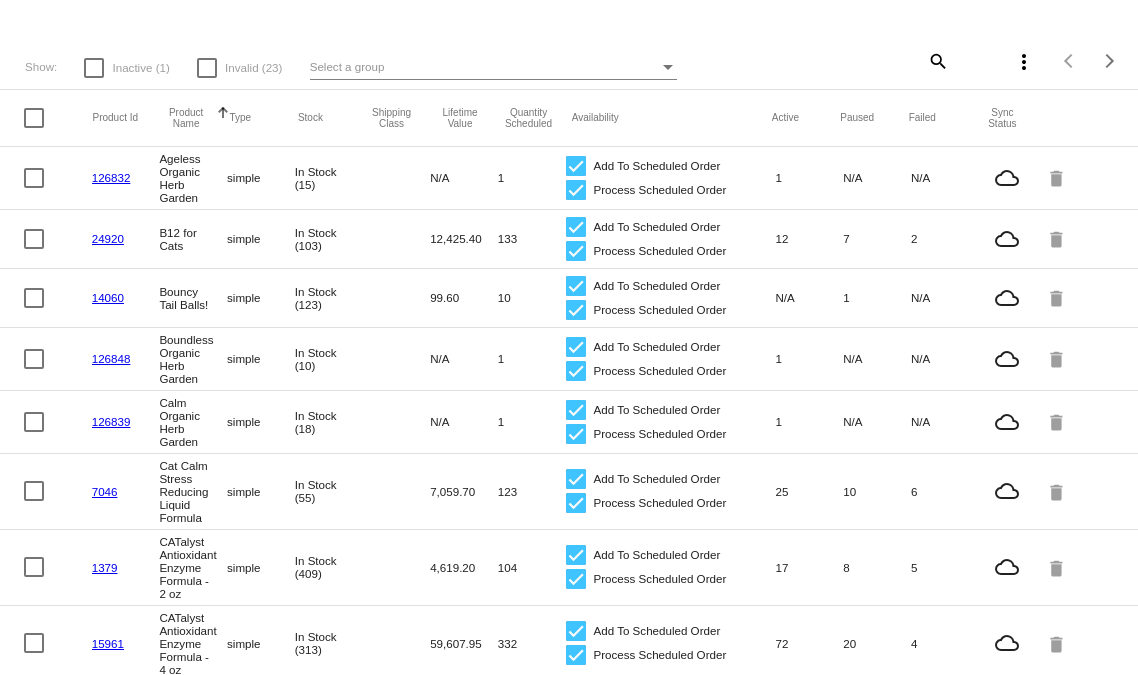 click at bounding box center (668, 67) 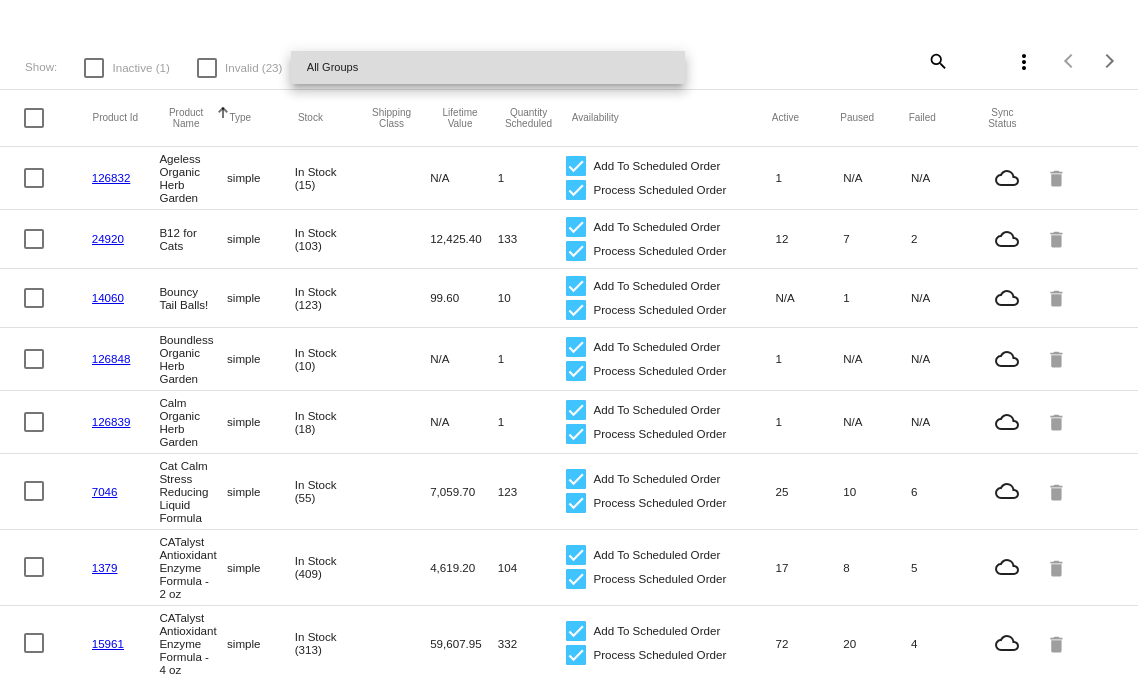click on "All Groups" at bounding box center [488, 67] 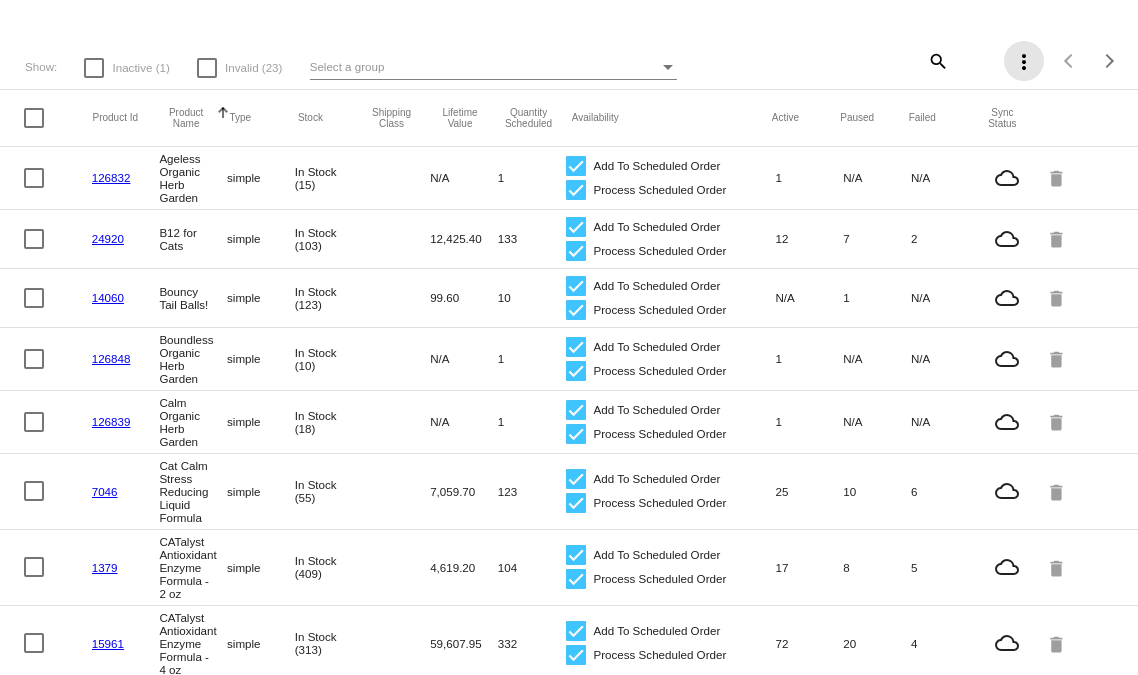 click on "more_vert" 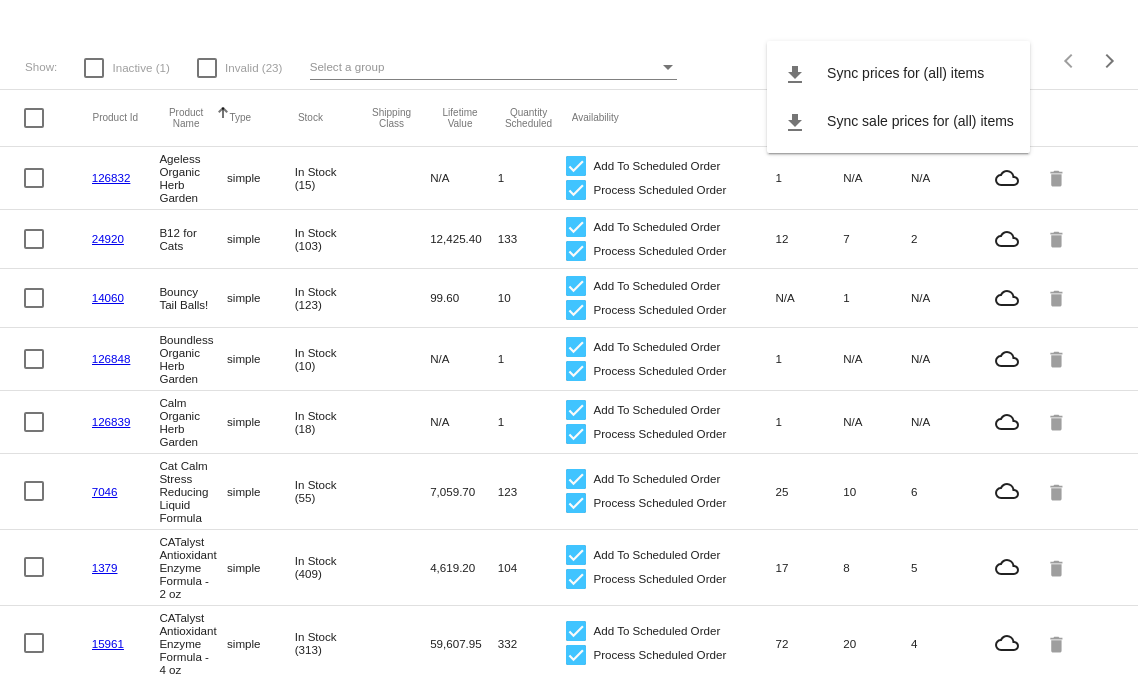 click at bounding box center (569, 337) 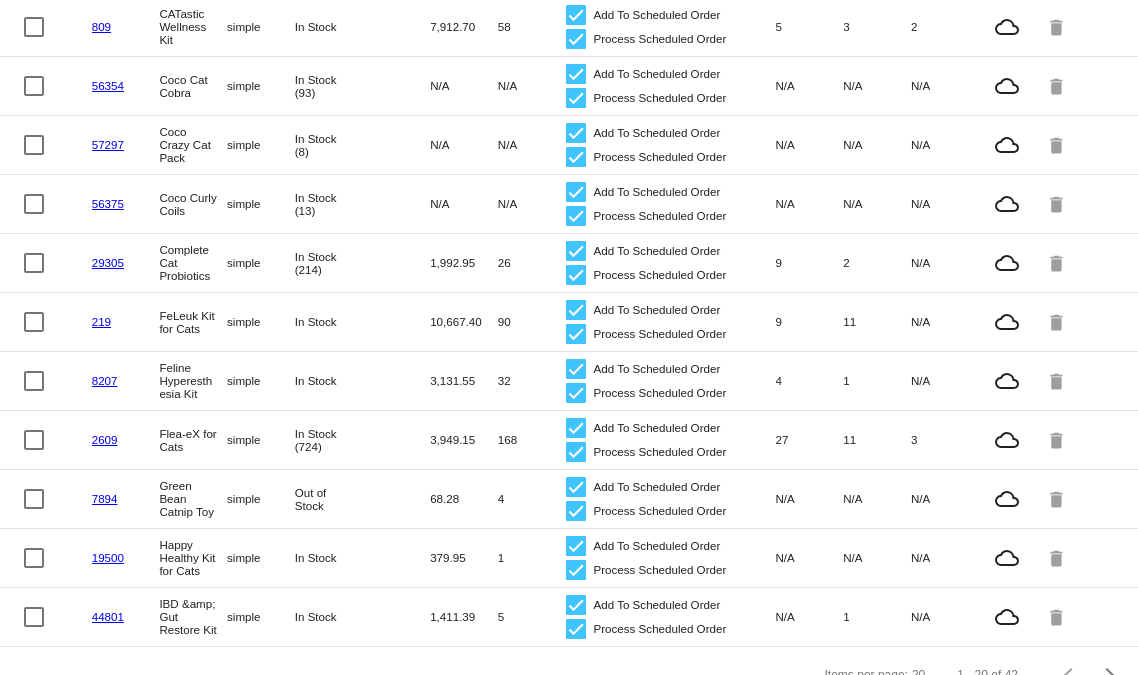 scroll, scrollTop: 870, scrollLeft: 0, axis: vertical 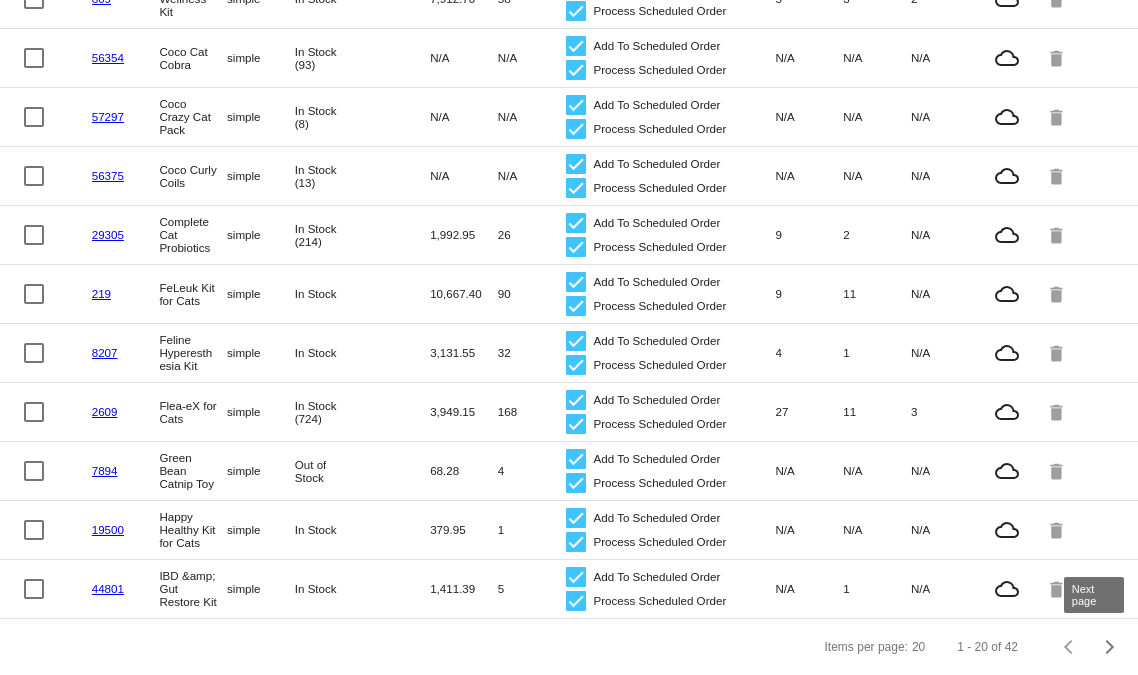 click 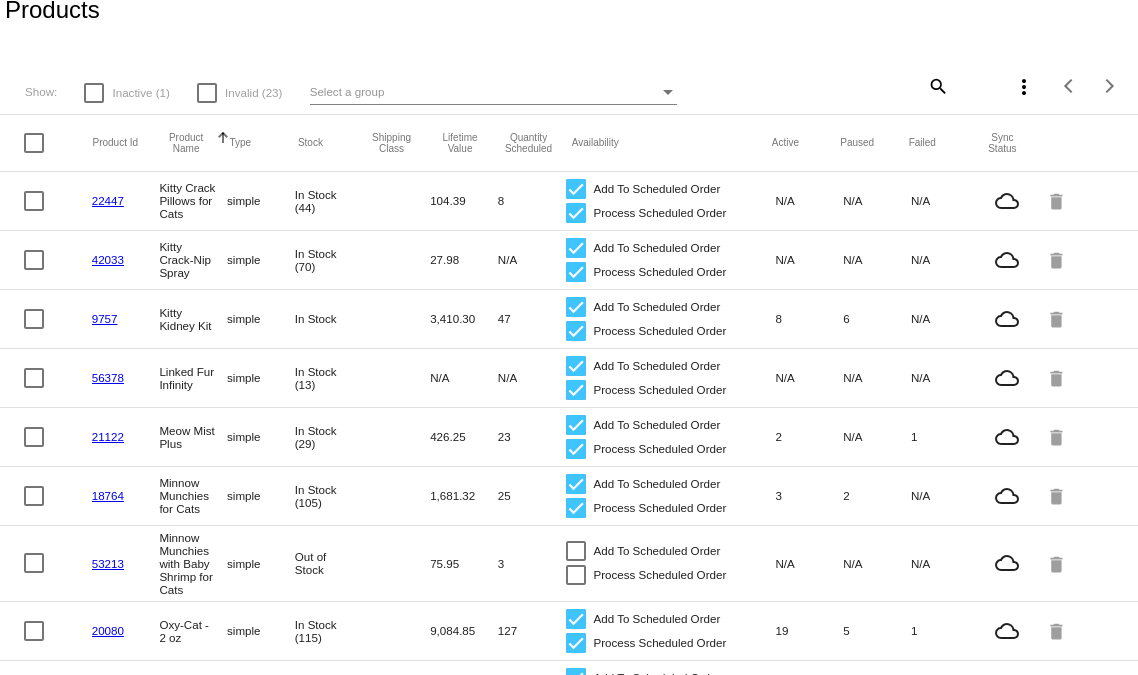 scroll, scrollTop: 0, scrollLeft: 0, axis: both 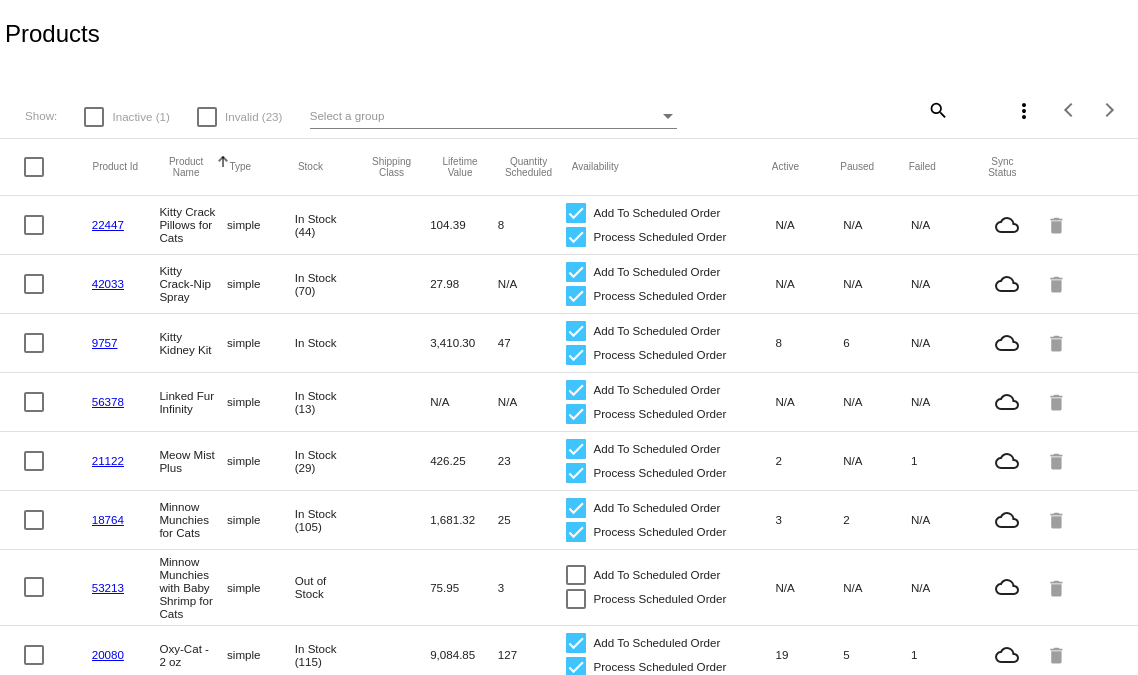 click on "8" 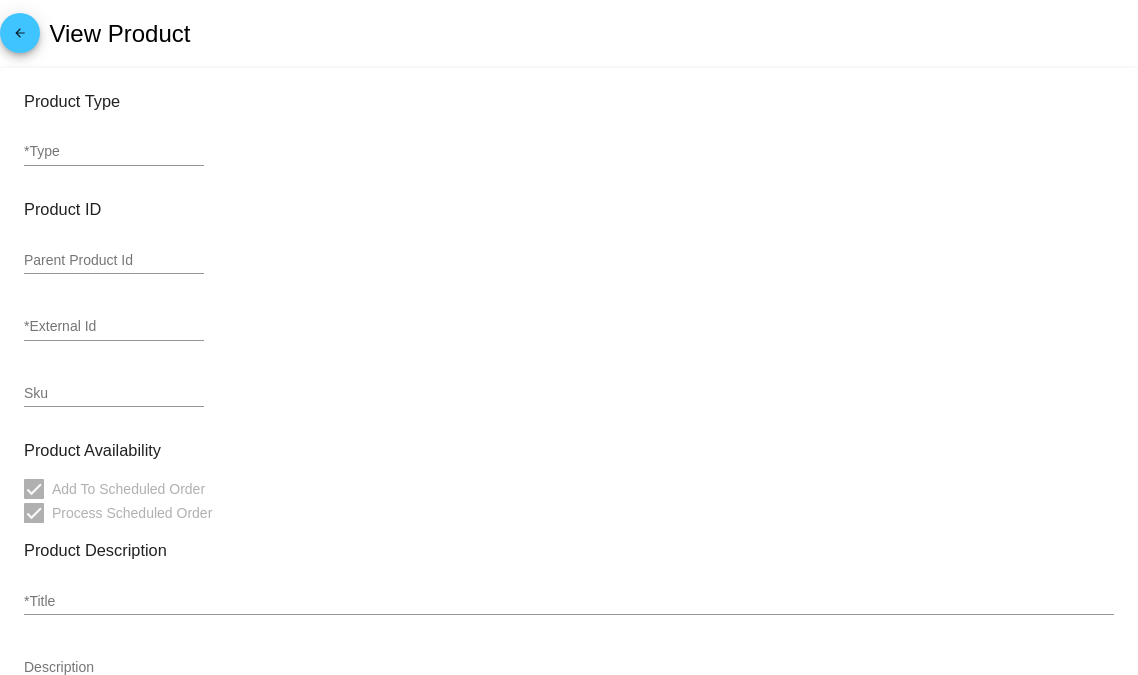type on "simple" 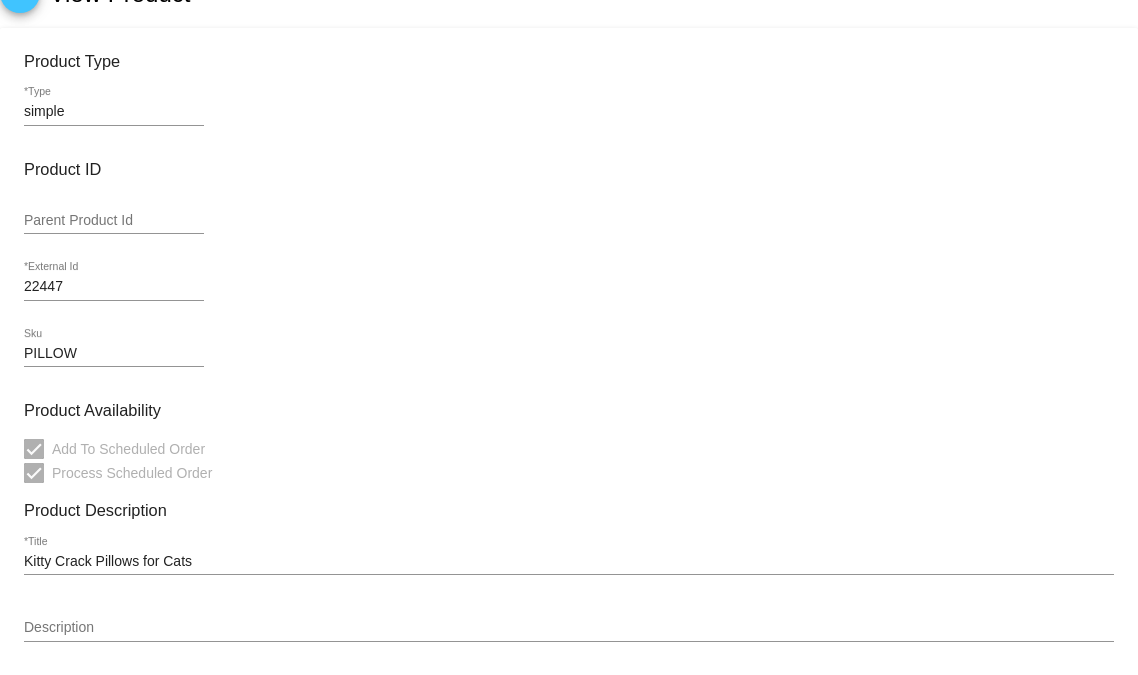 scroll, scrollTop: 0, scrollLeft: 0, axis: both 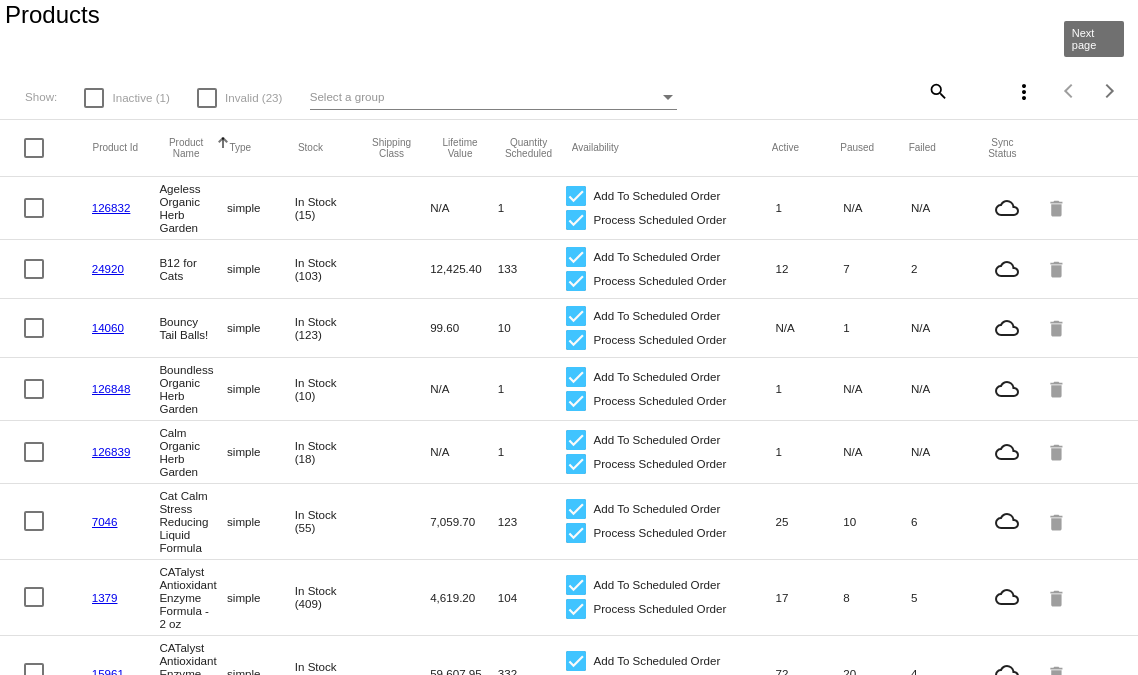 click 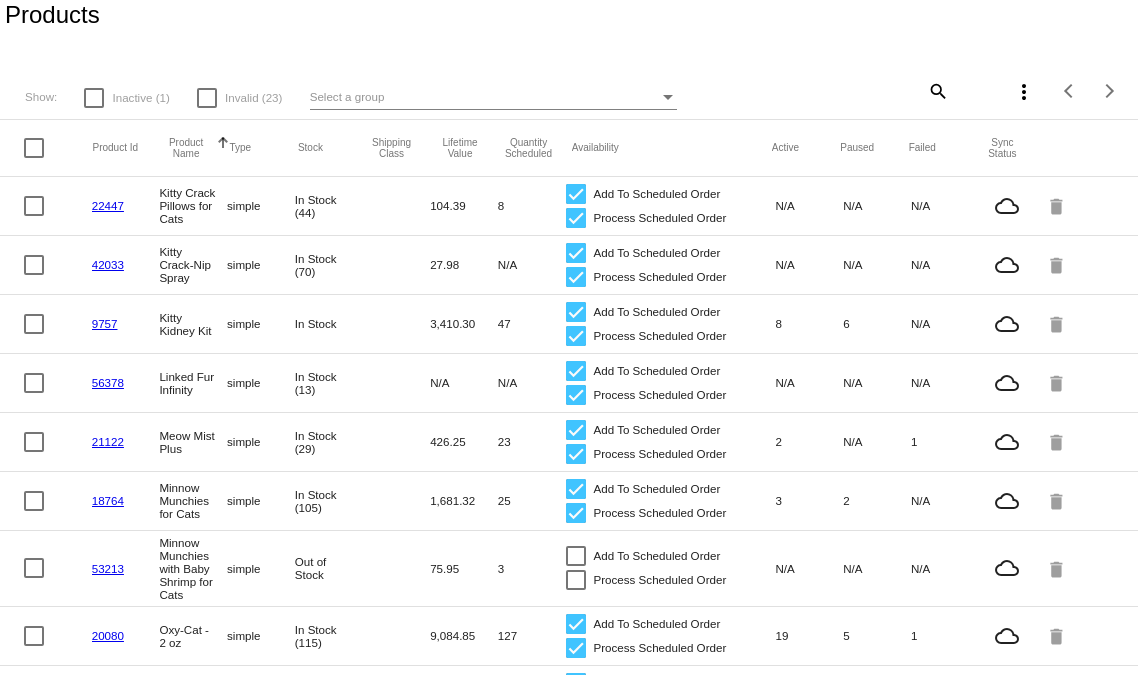 click on "22447
Kitty Crack Pillows for Cats simple In Stock
(44) 104.39
8
Add To Scheduled Order
Process Scheduled Order
N/A
N/A
N/A
cloud_queue
delete" 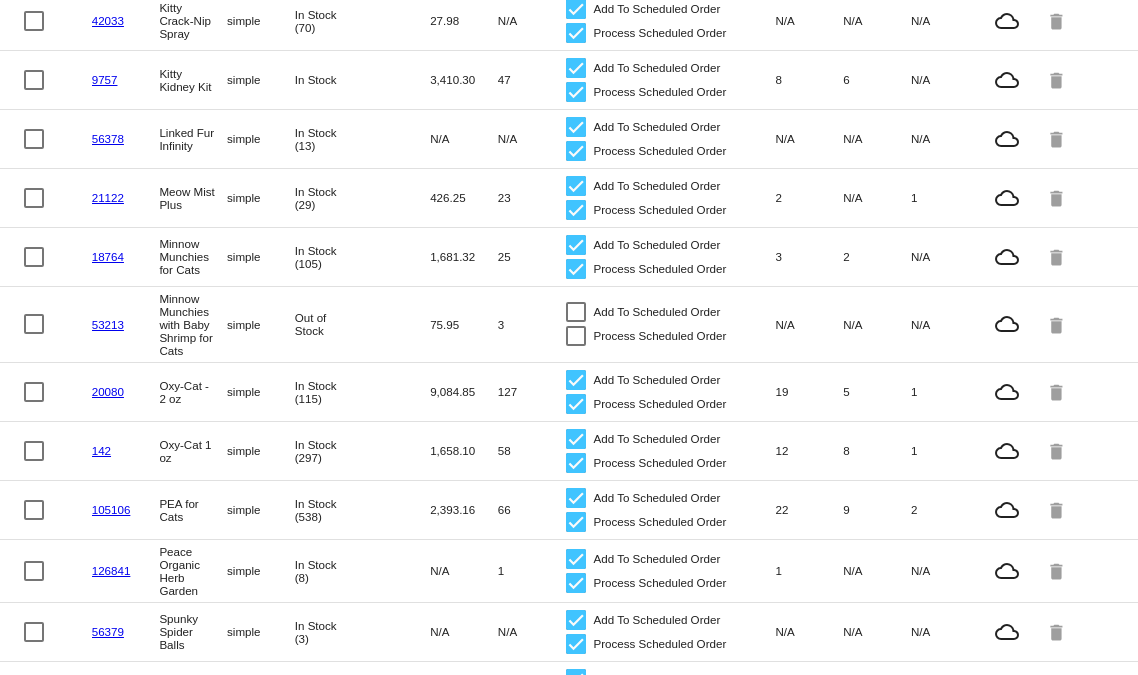 scroll, scrollTop: 0, scrollLeft: 0, axis: both 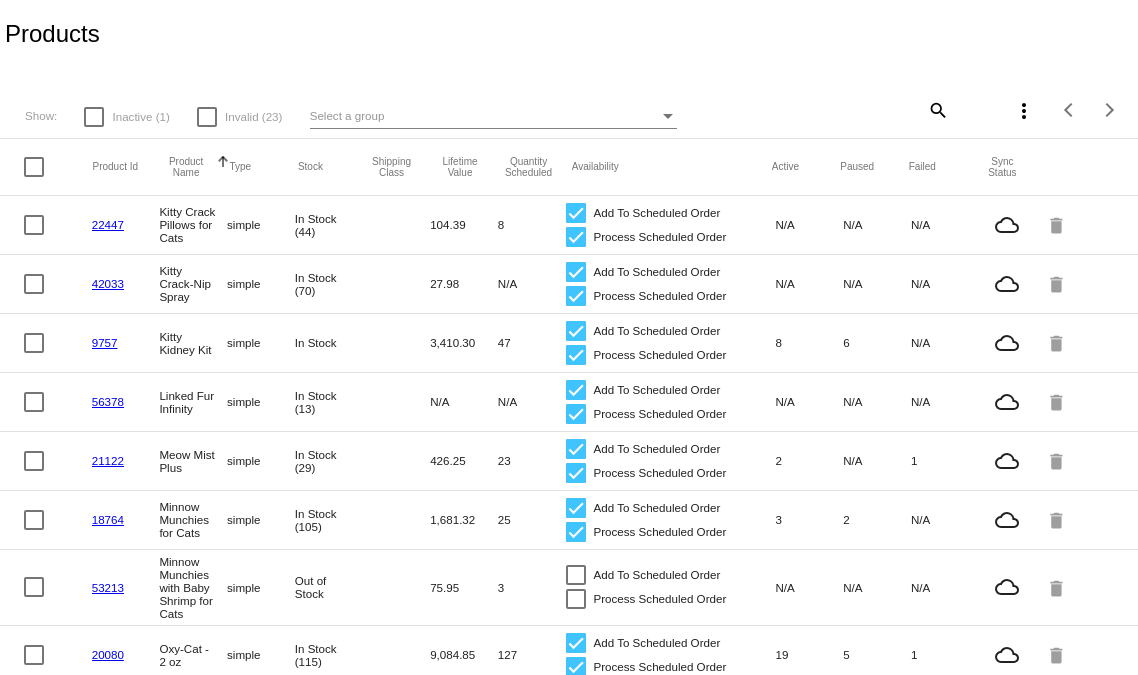 click on "22447" 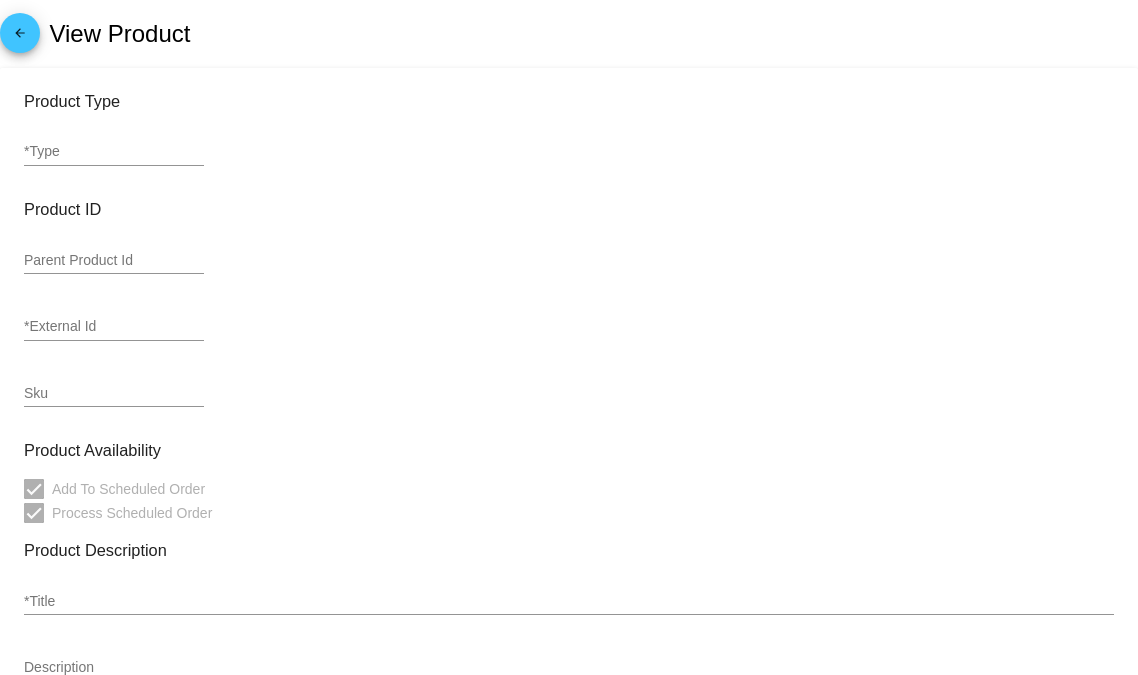 type on "simple" 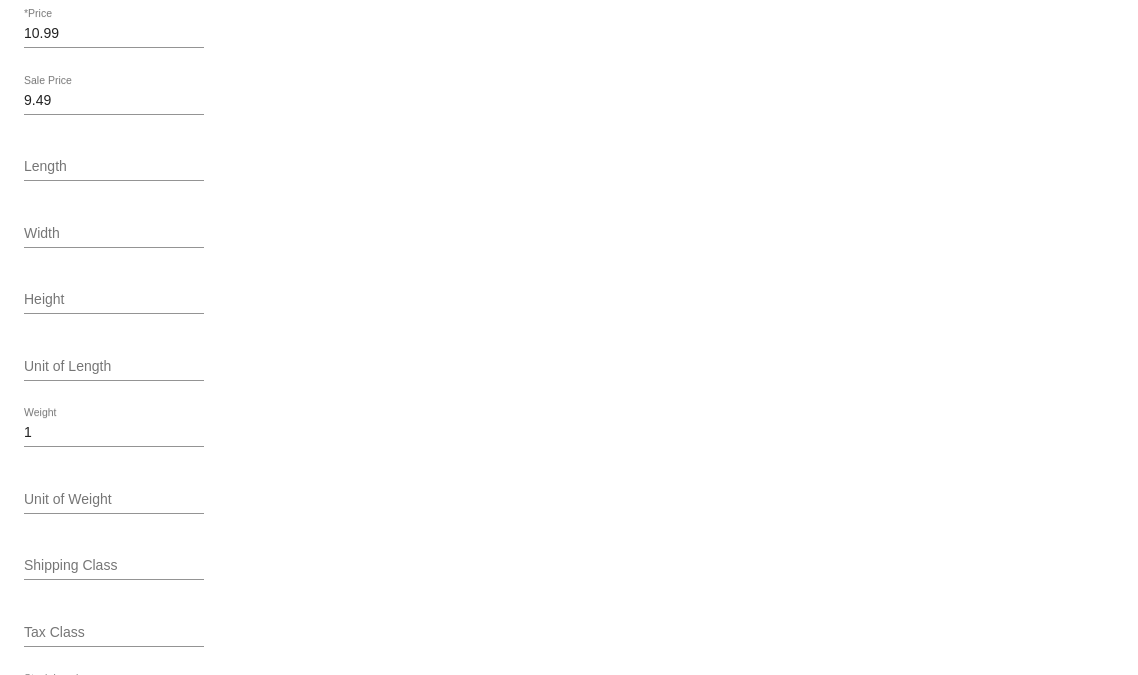 scroll, scrollTop: 740, scrollLeft: 0, axis: vertical 